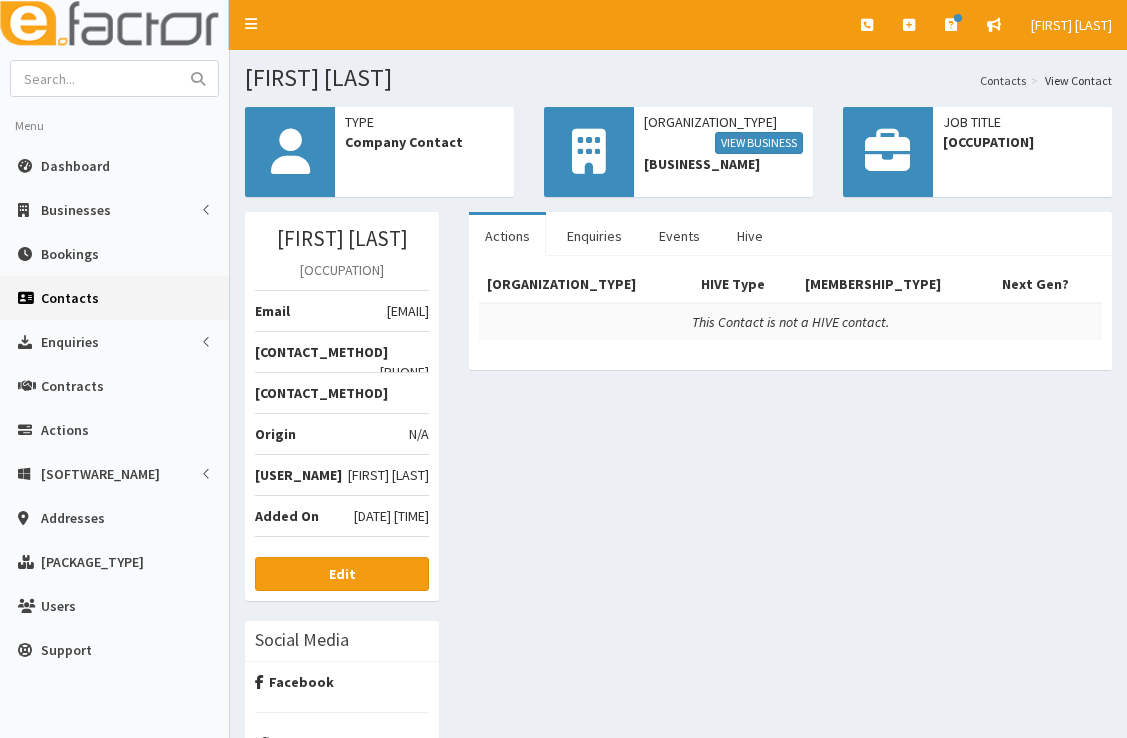 scroll, scrollTop: 0, scrollLeft: 0, axis: both 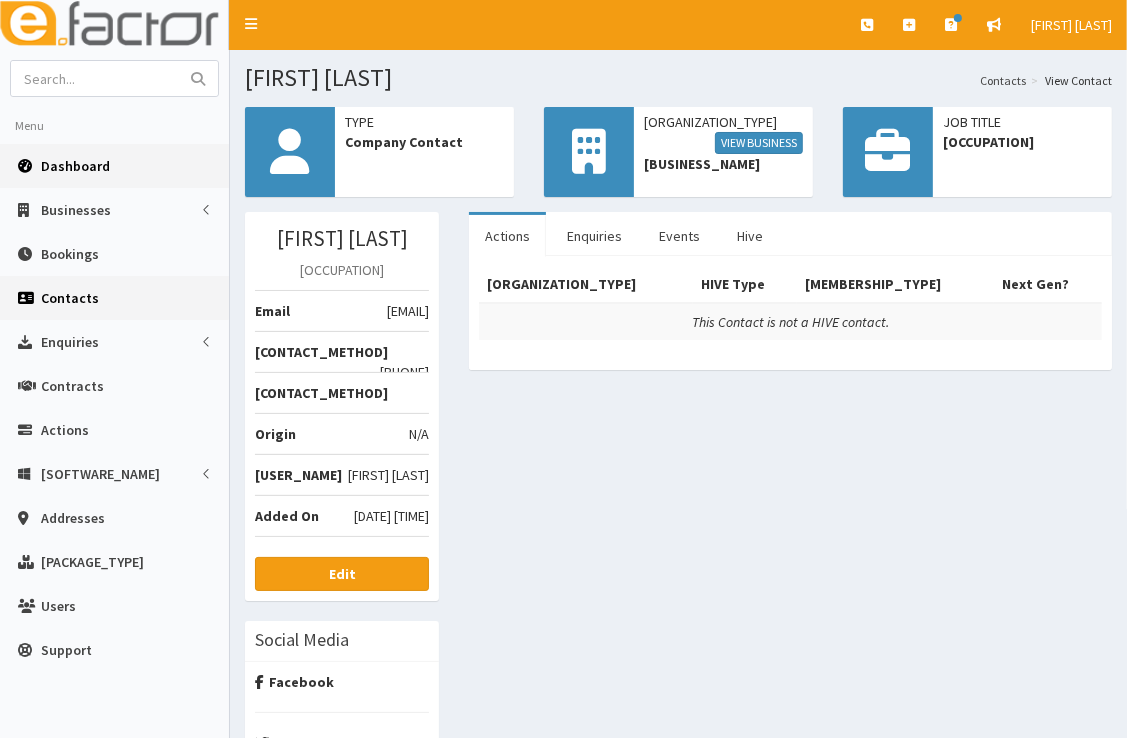 click on "Dashboard" at bounding box center [75, 166] 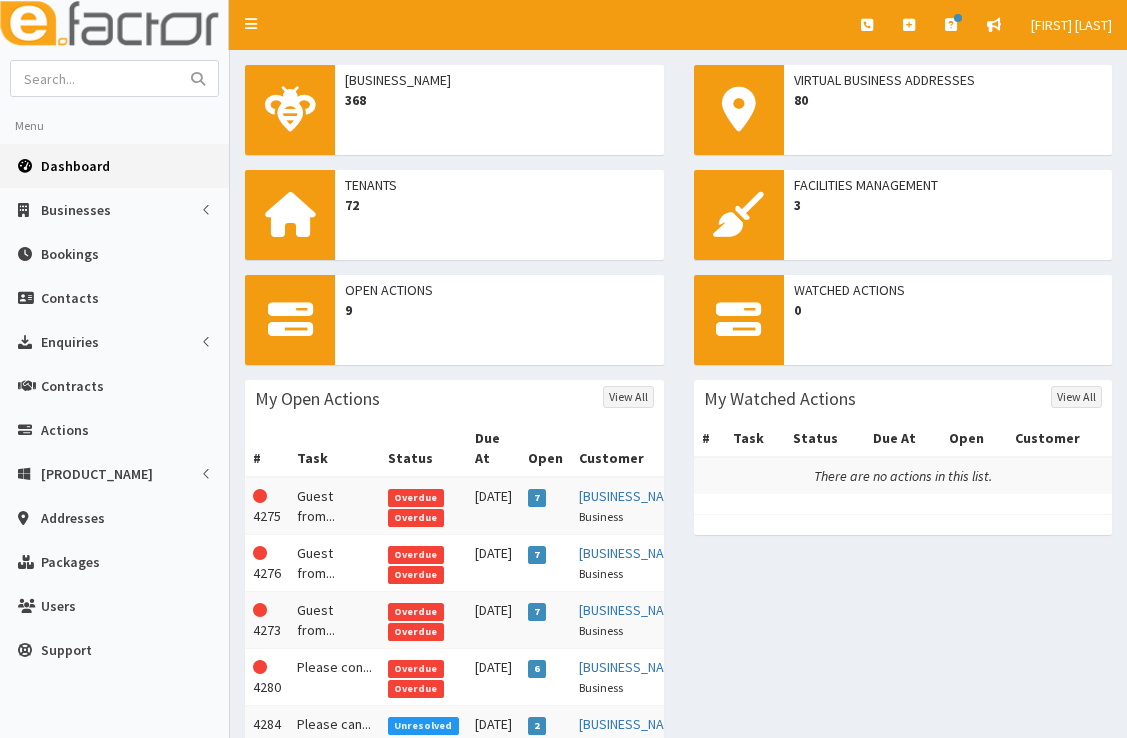 scroll, scrollTop: 0, scrollLeft: 0, axis: both 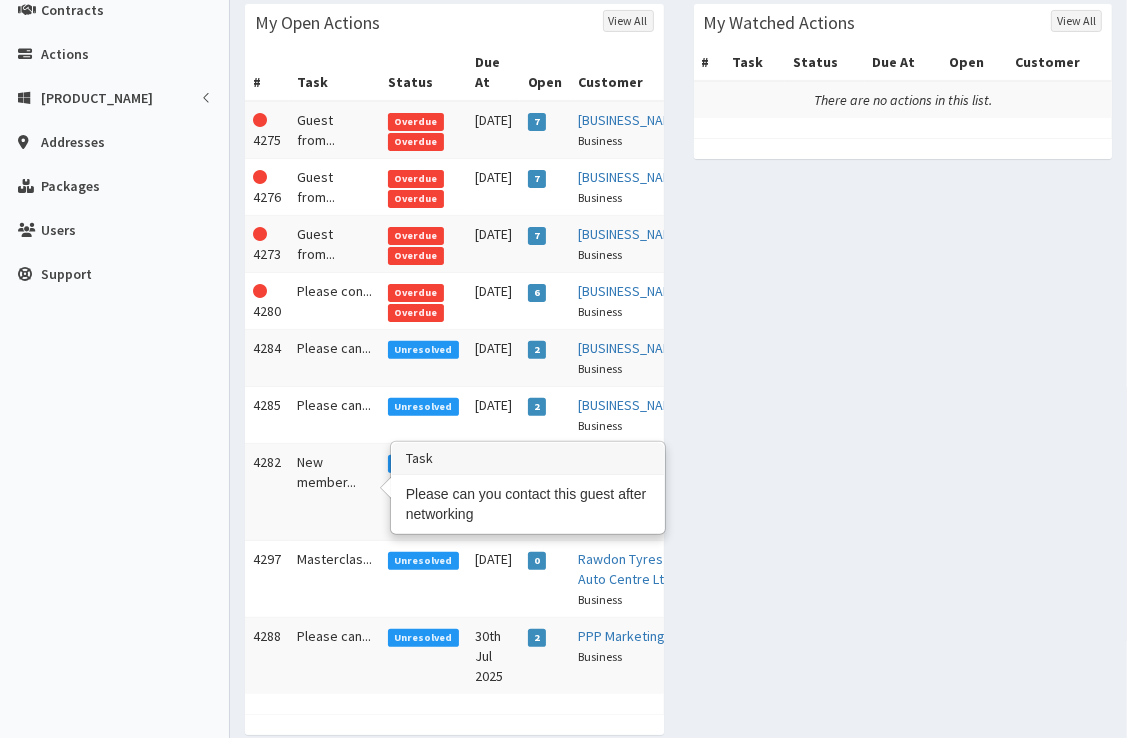 click on "Please can..." at bounding box center [334, 358] 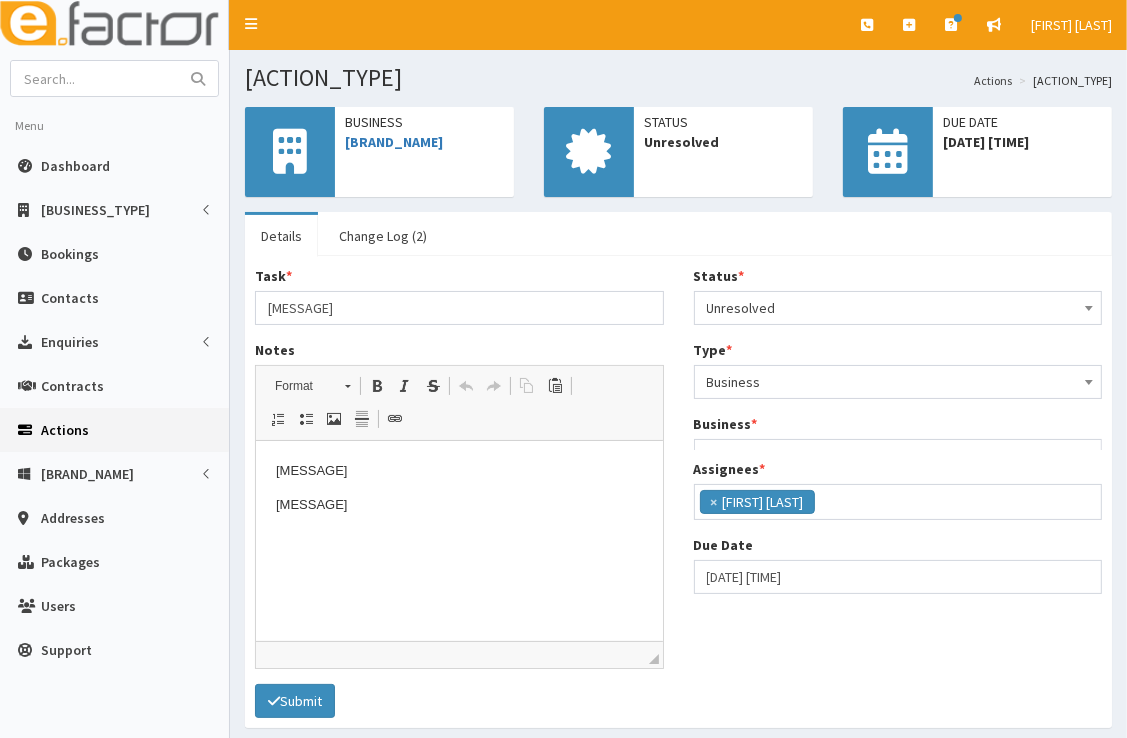 scroll, scrollTop: 0, scrollLeft: 0, axis: both 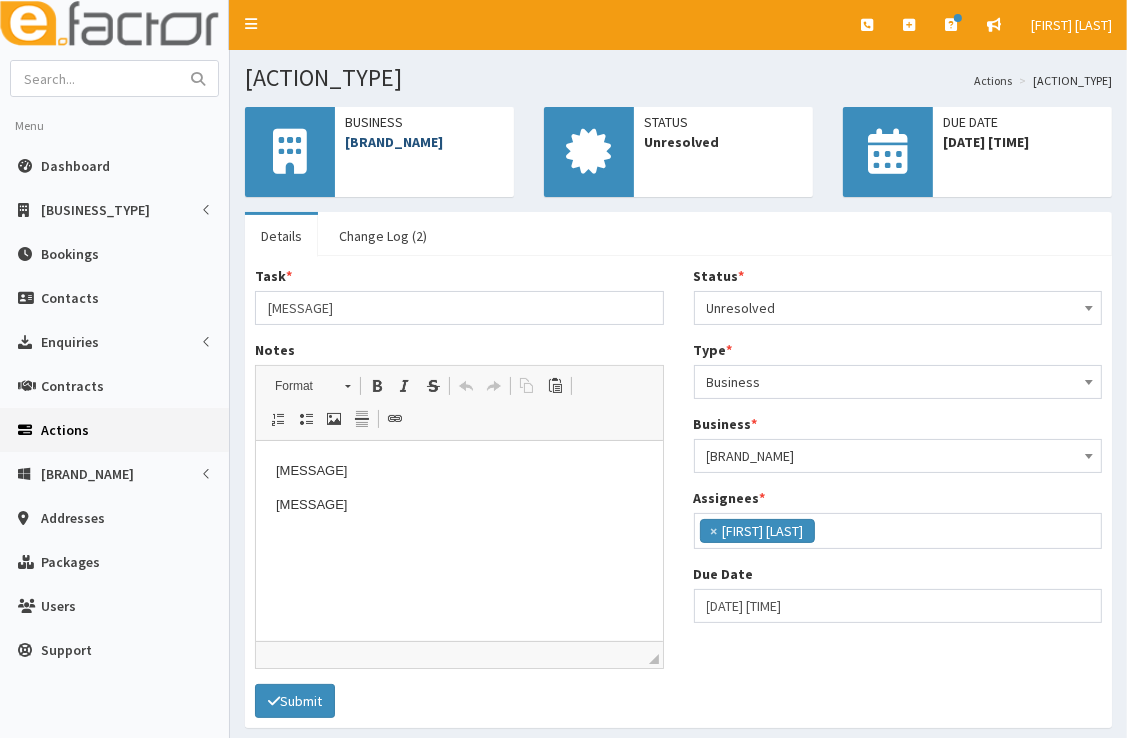 click on "[COMPANY]" at bounding box center (394, 142) 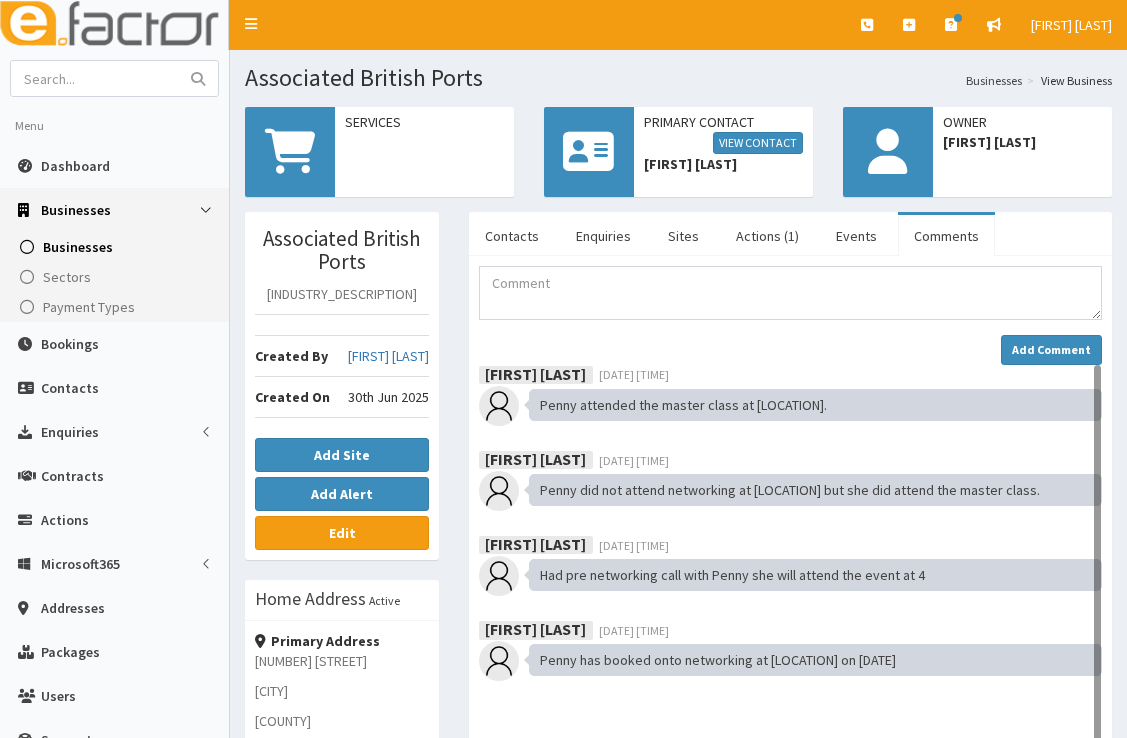 scroll, scrollTop: 0, scrollLeft: 0, axis: both 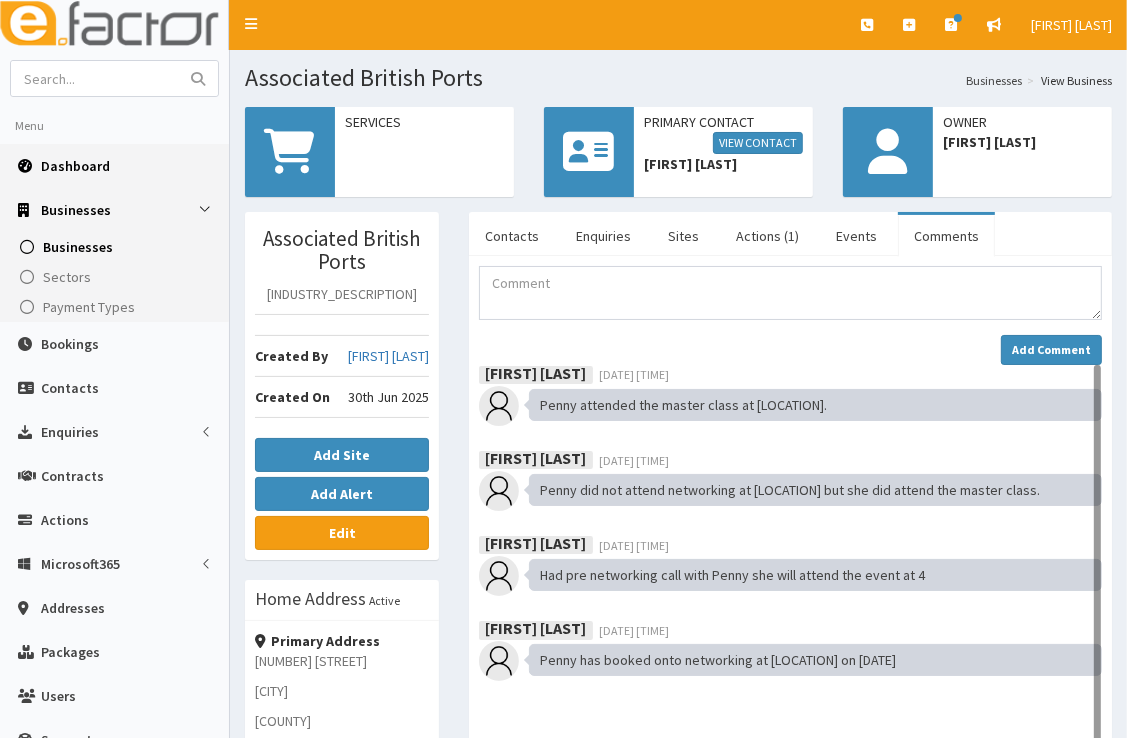 click on "Dashboard" at bounding box center [75, 166] 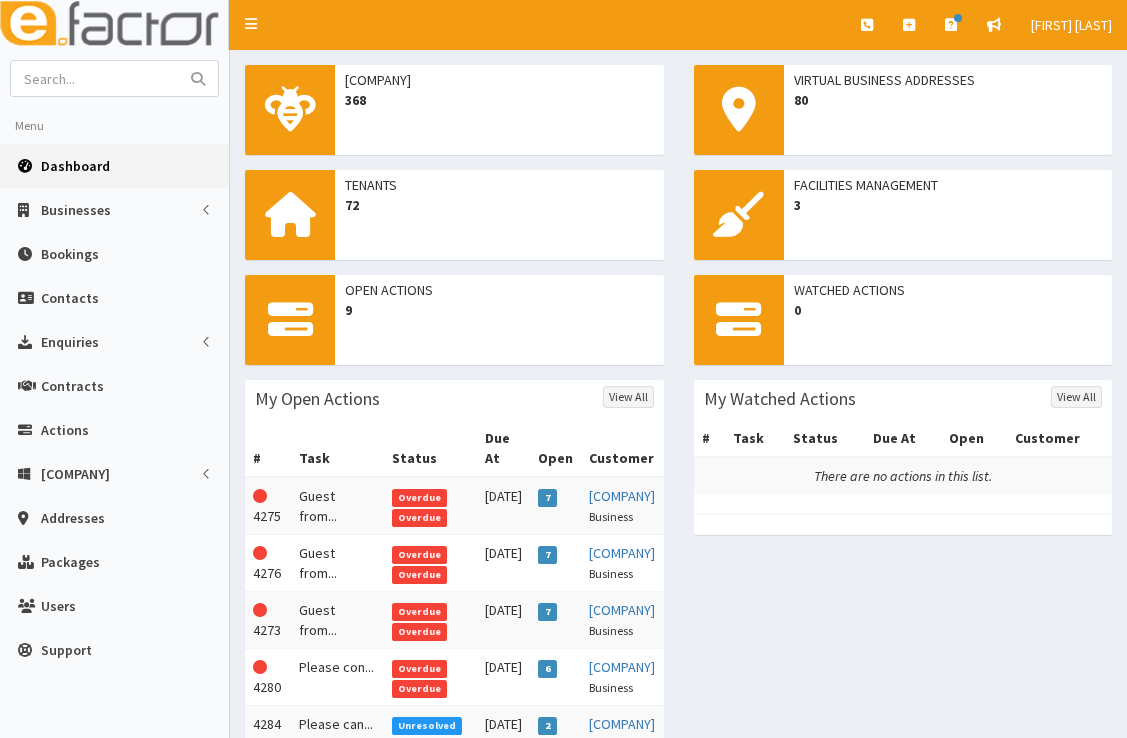 scroll, scrollTop: 0, scrollLeft: 0, axis: both 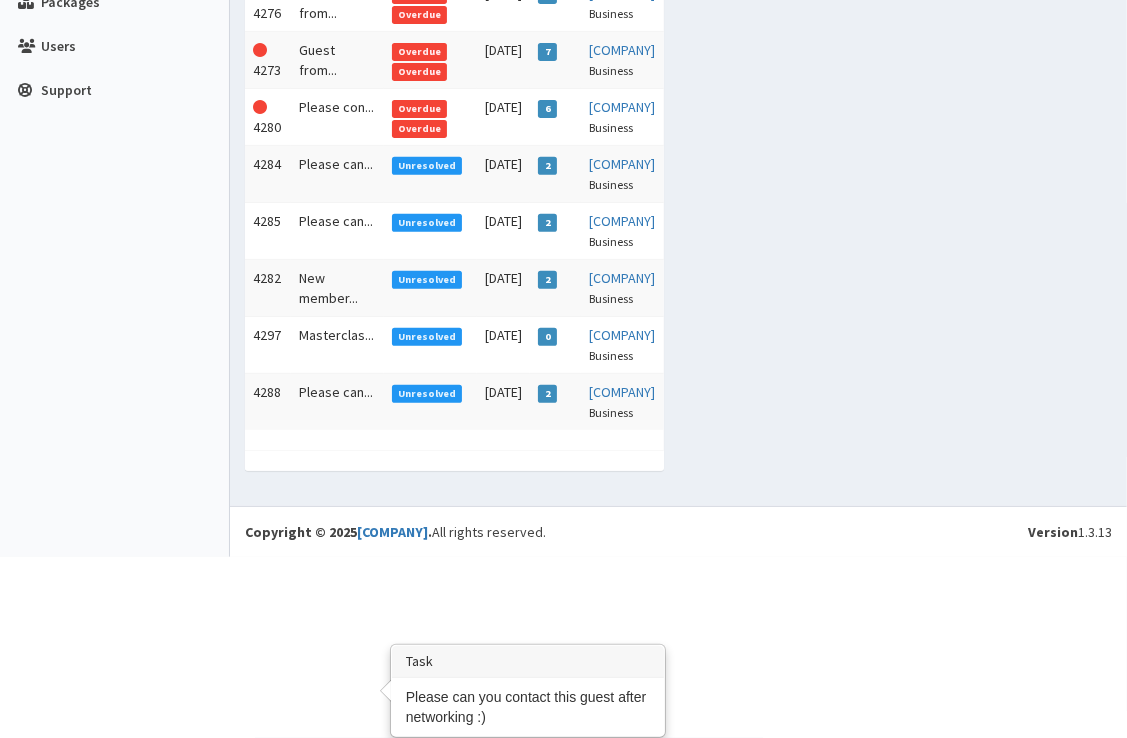 click on "Please can..." at bounding box center [337, 402] 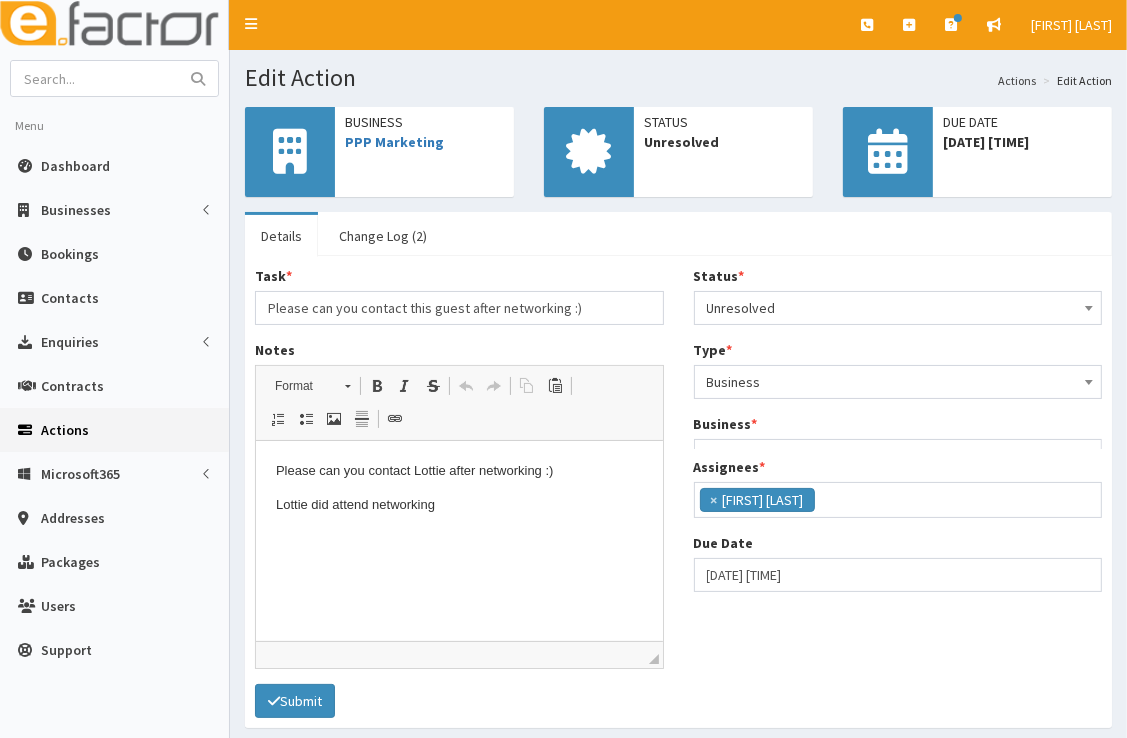 scroll, scrollTop: 0, scrollLeft: 0, axis: both 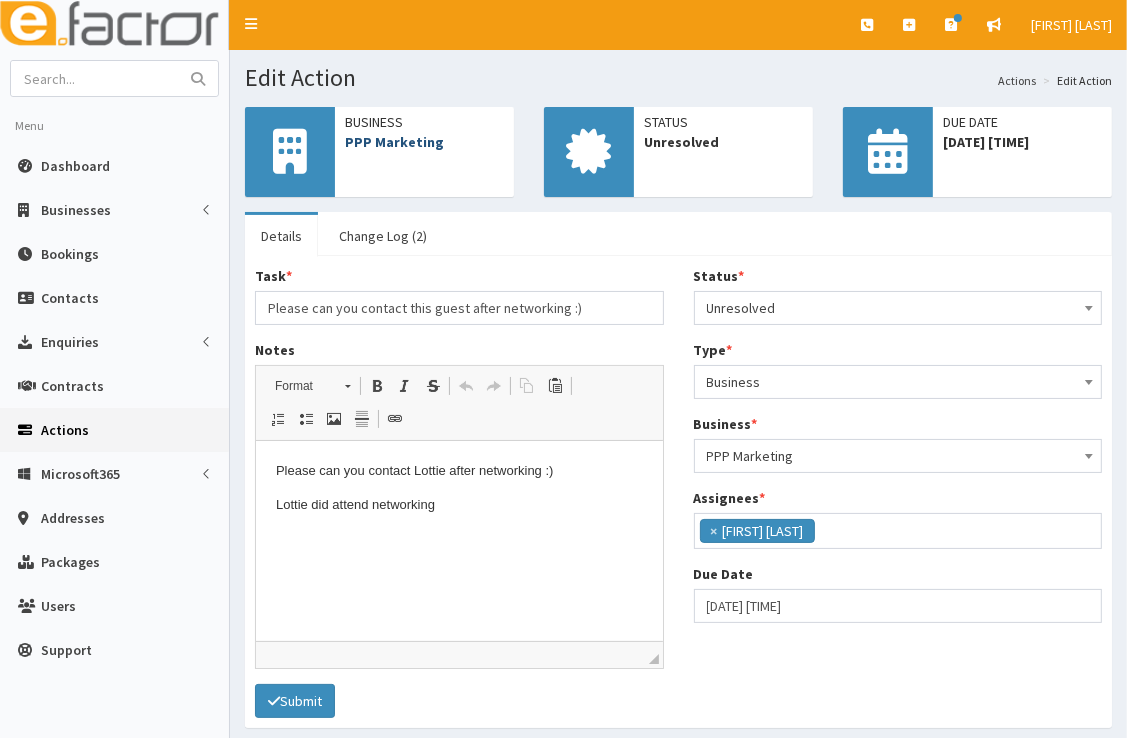 click on "PPP Marketing" at bounding box center (394, 142) 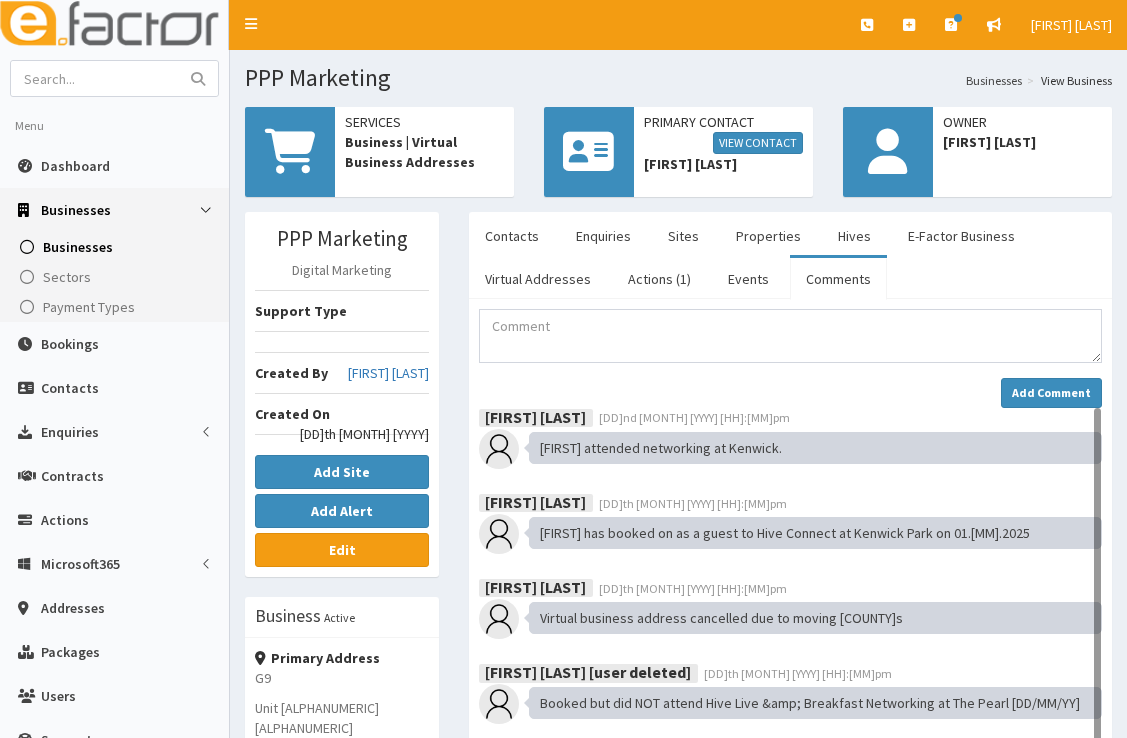 scroll, scrollTop: 0, scrollLeft: 0, axis: both 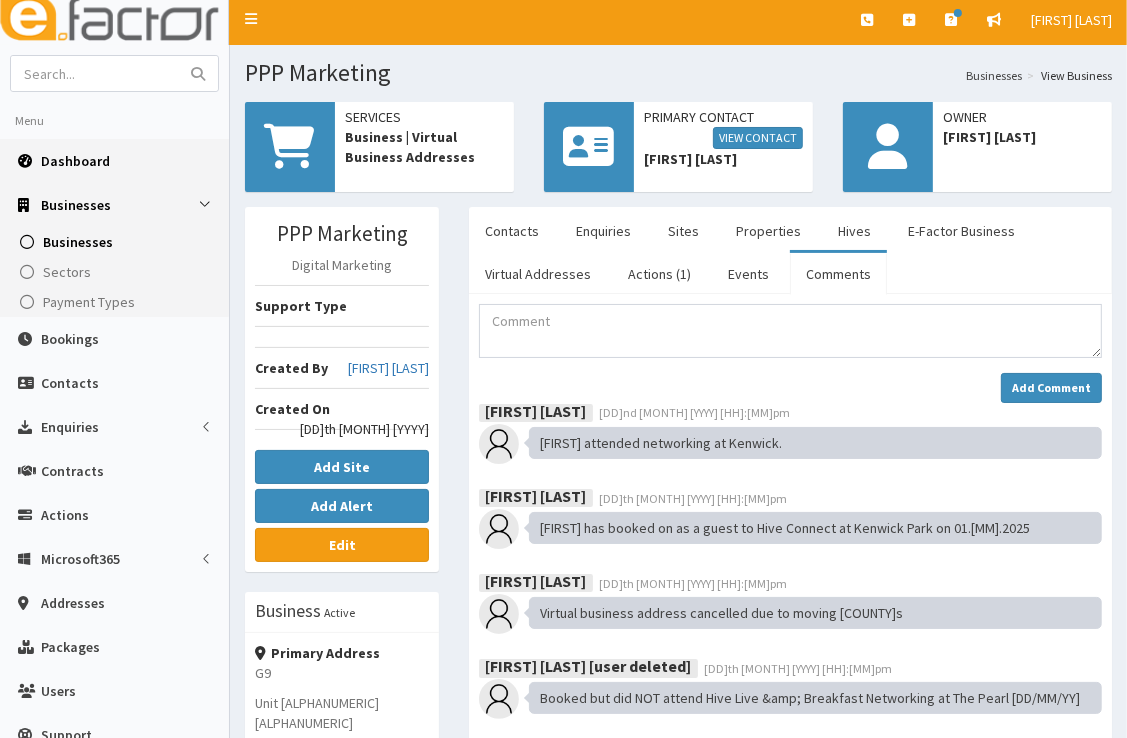 click on "Dashboard" at bounding box center (114, 161) 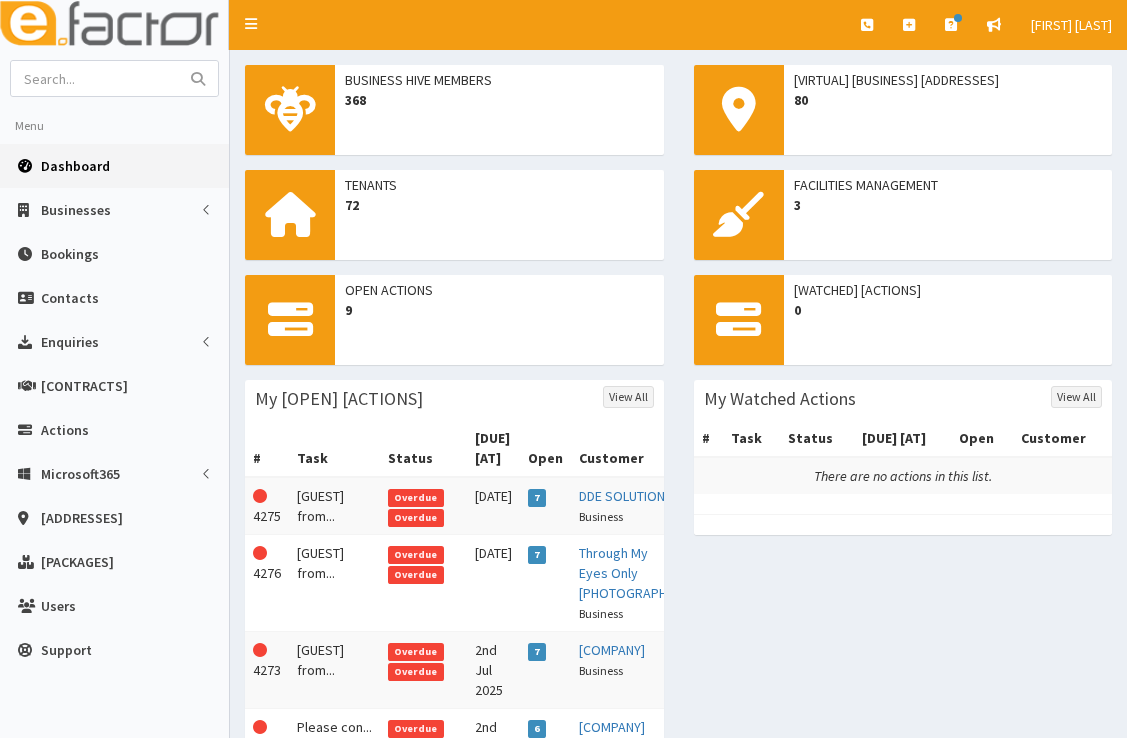 scroll, scrollTop: 0, scrollLeft: 0, axis: both 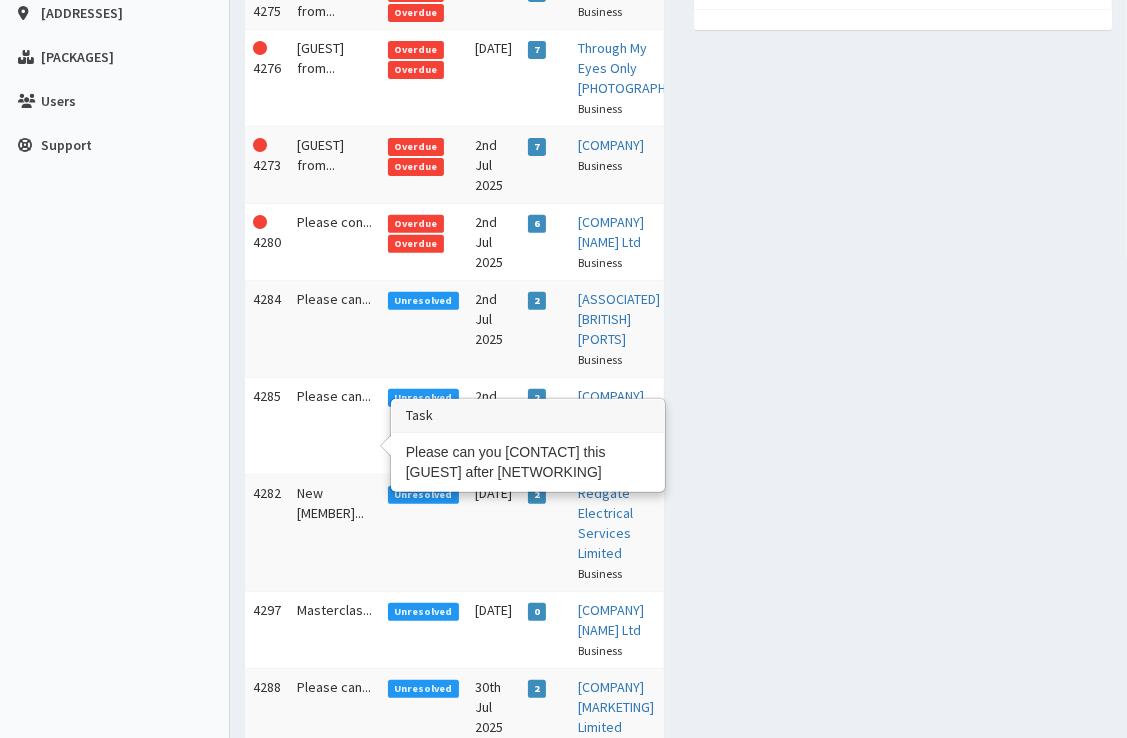 click on "Please can..." at bounding box center (334, 426) 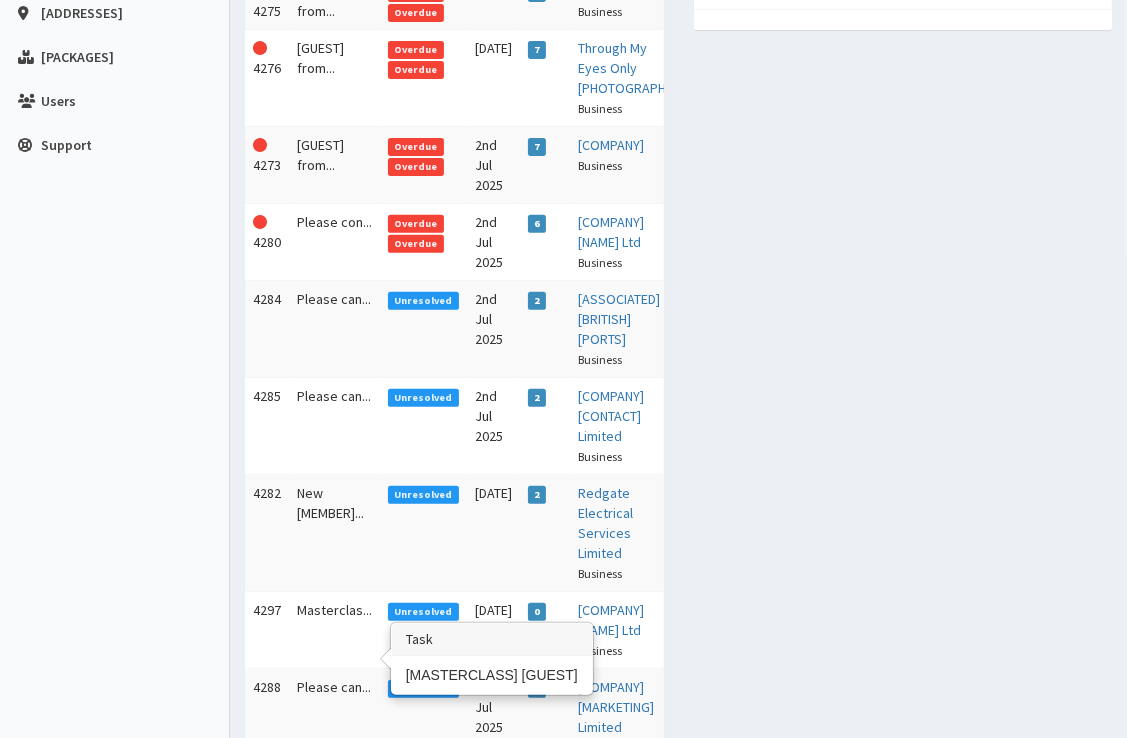 click on "Masterclas..." at bounding box center [334, 630] 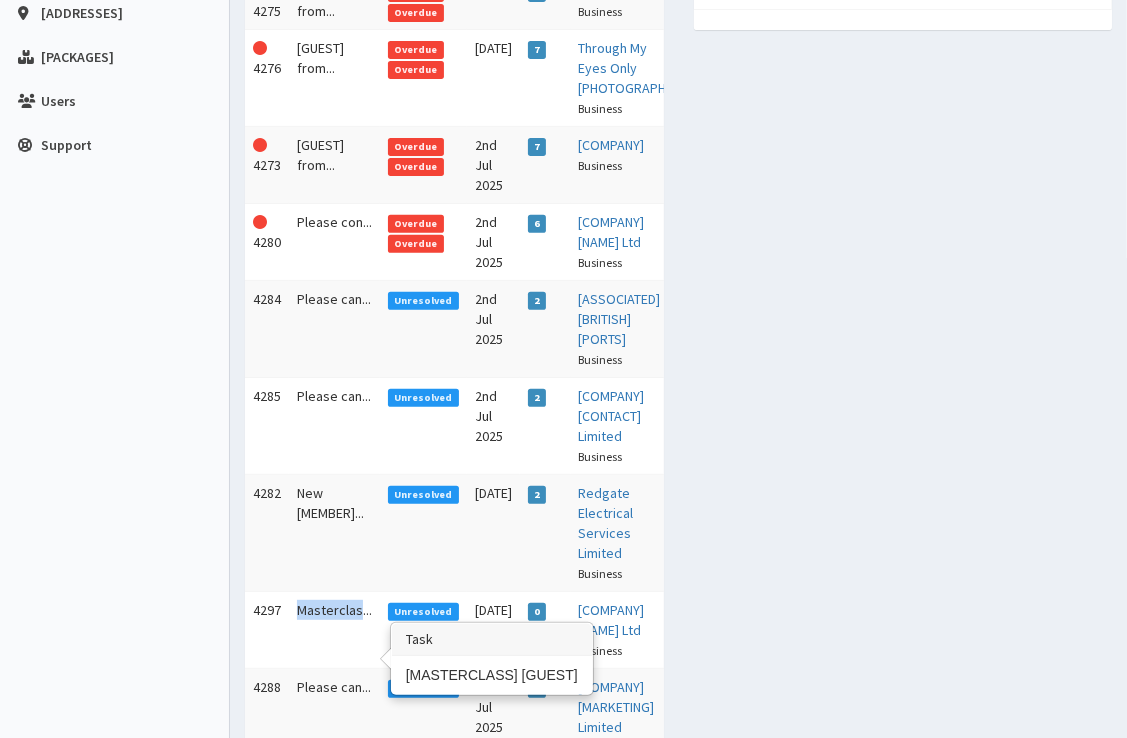 click on "Masterclas..." at bounding box center (334, 630) 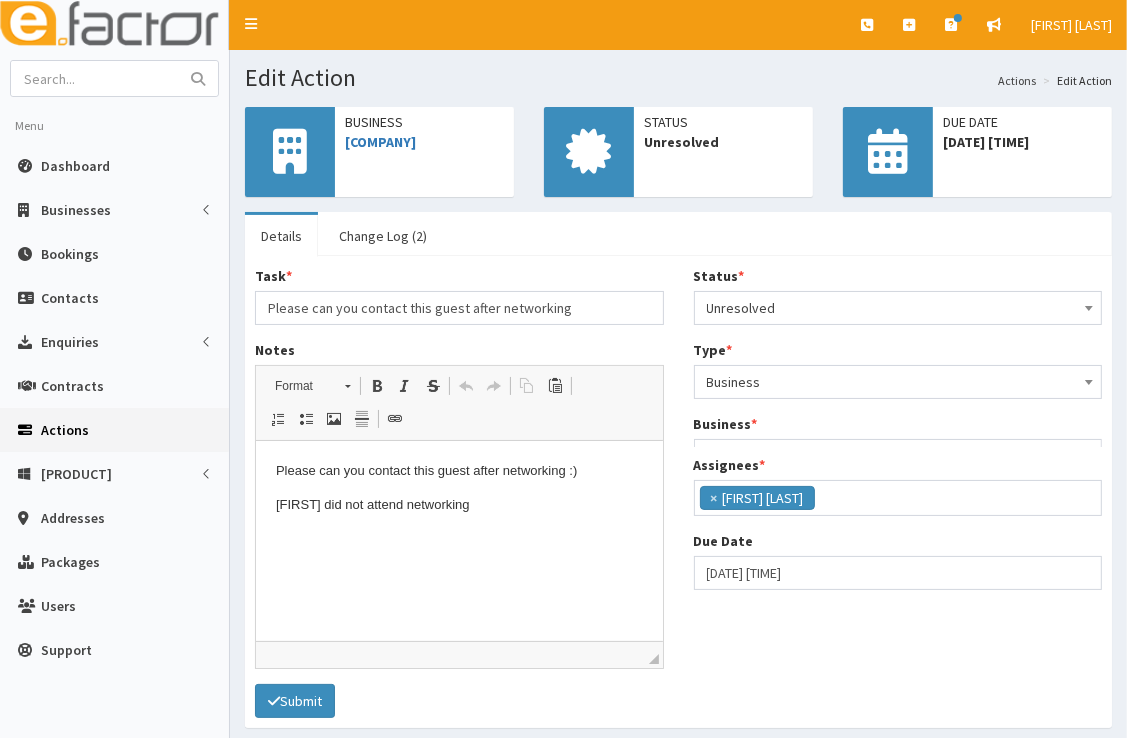 scroll, scrollTop: 0, scrollLeft: 0, axis: both 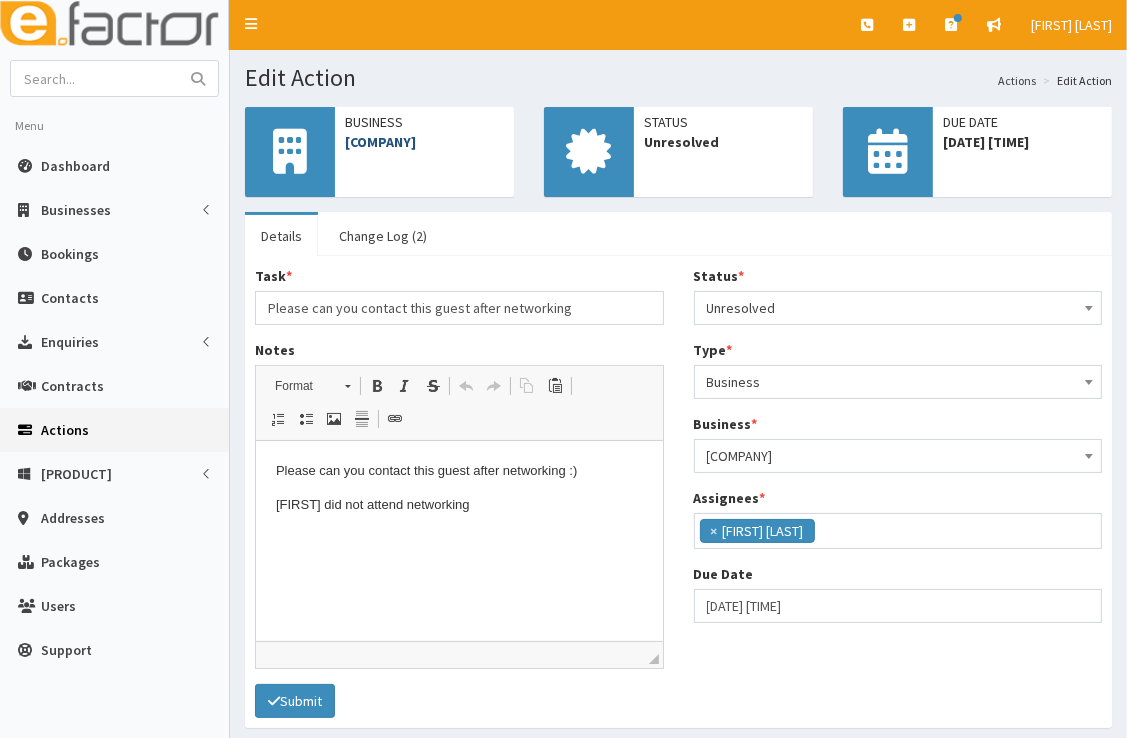 click on "[COMPANY_NAME]" at bounding box center [380, 142] 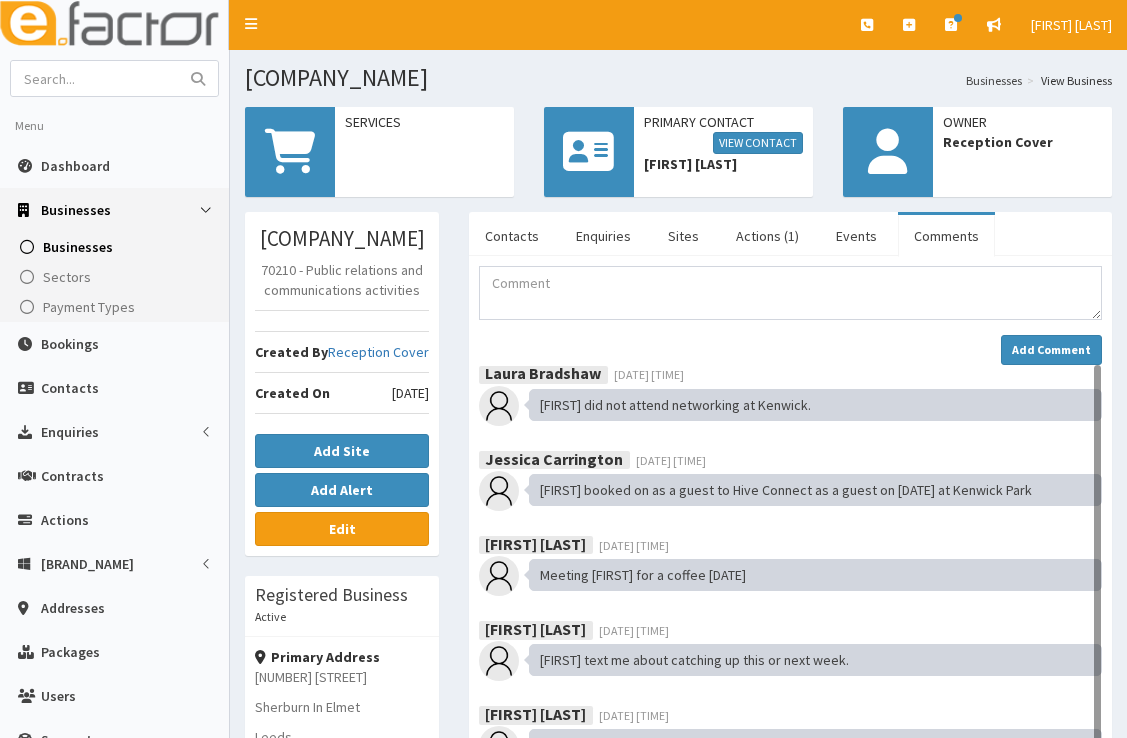 scroll, scrollTop: 0, scrollLeft: 0, axis: both 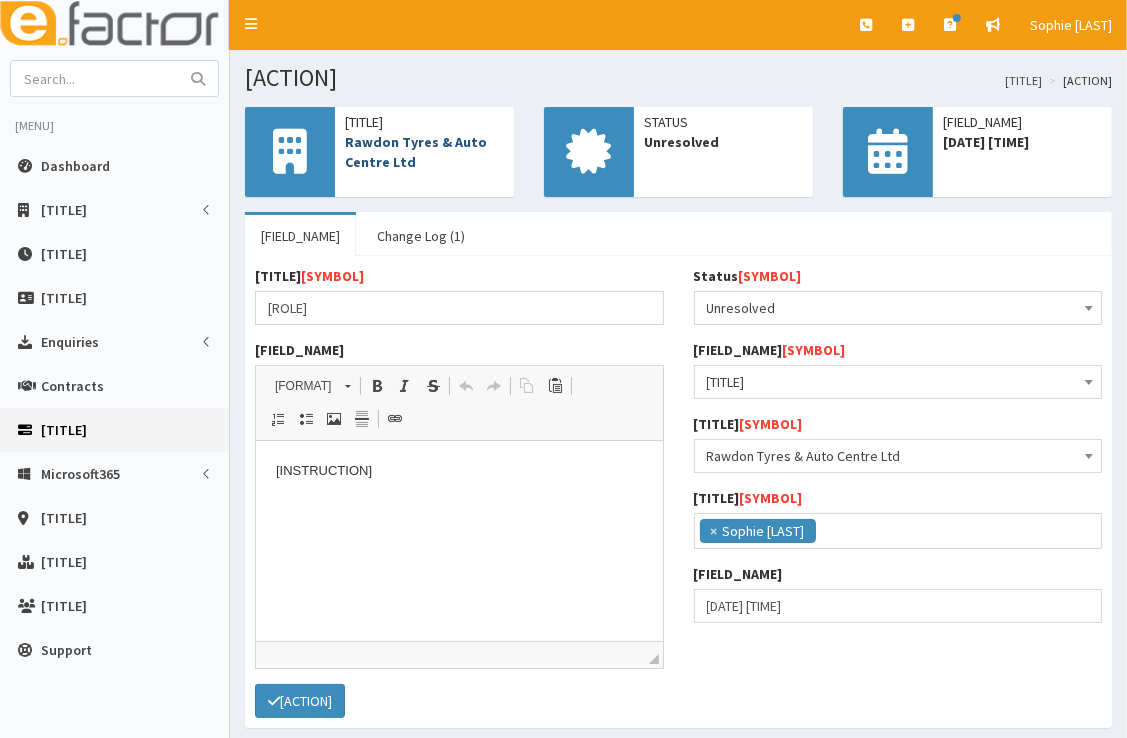 click on "Rawdon Tyres & Auto Centre Ltd" at bounding box center (416, 152) 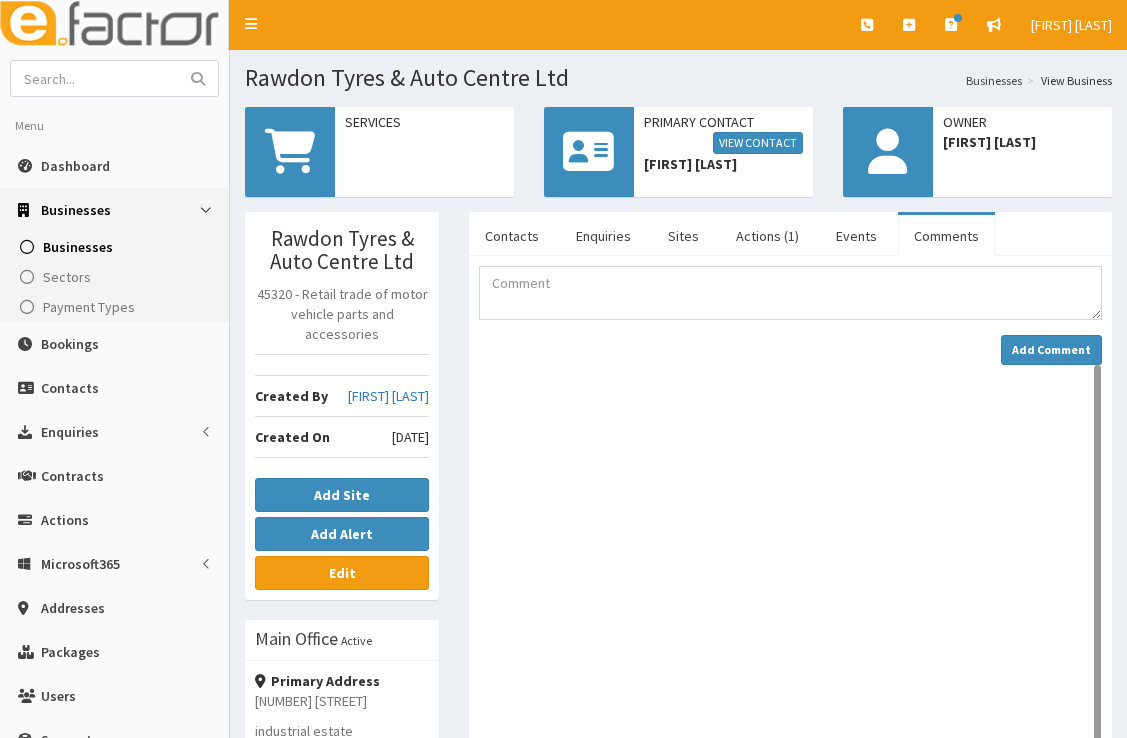 scroll, scrollTop: 0, scrollLeft: 0, axis: both 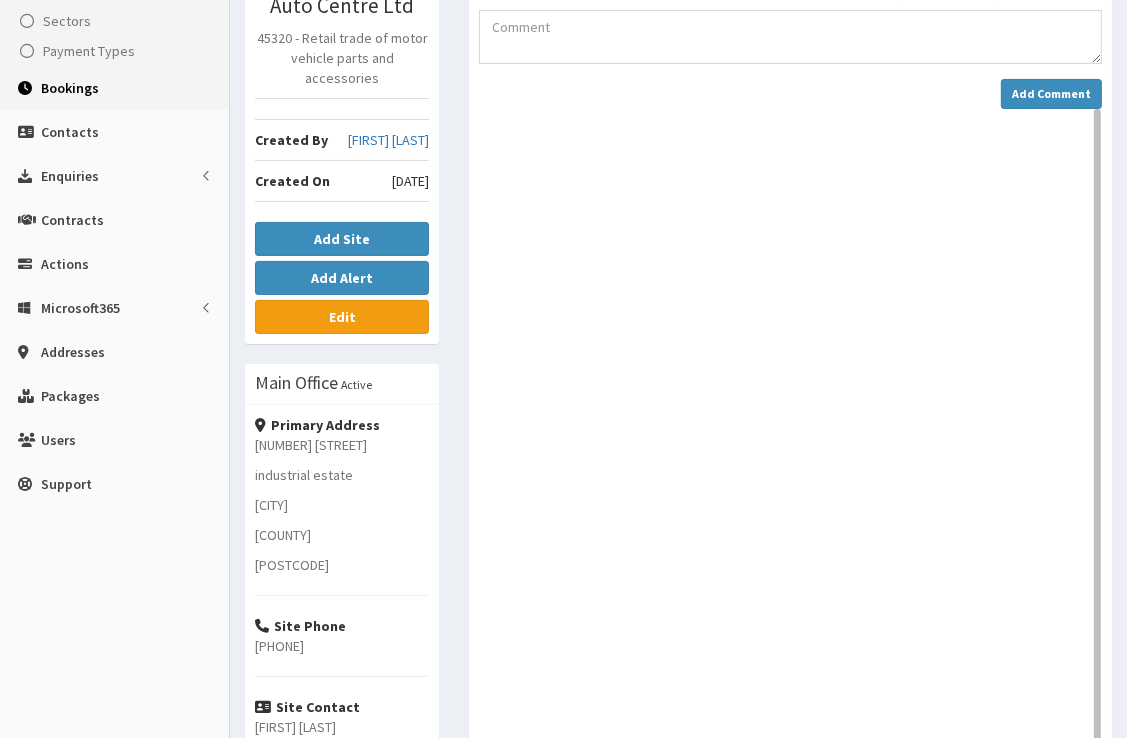 click on "Bookings" at bounding box center [70, 88] 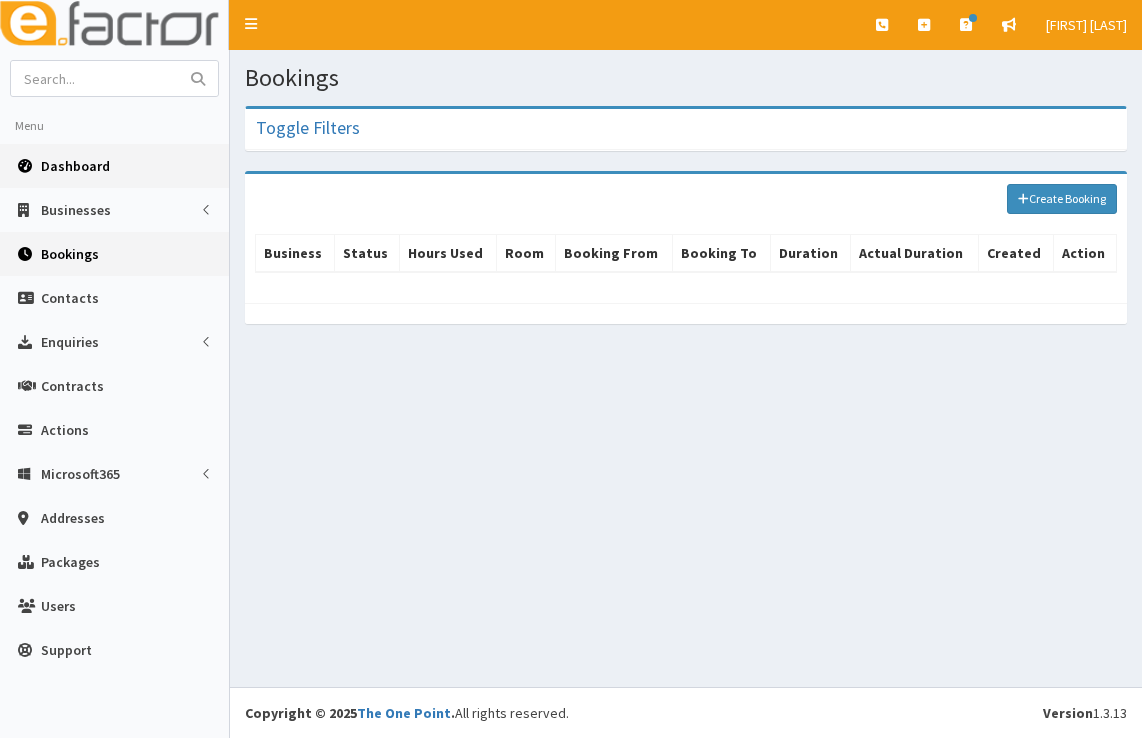 scroll, scrollTop: 0, scrollLeft: 0, axis: both 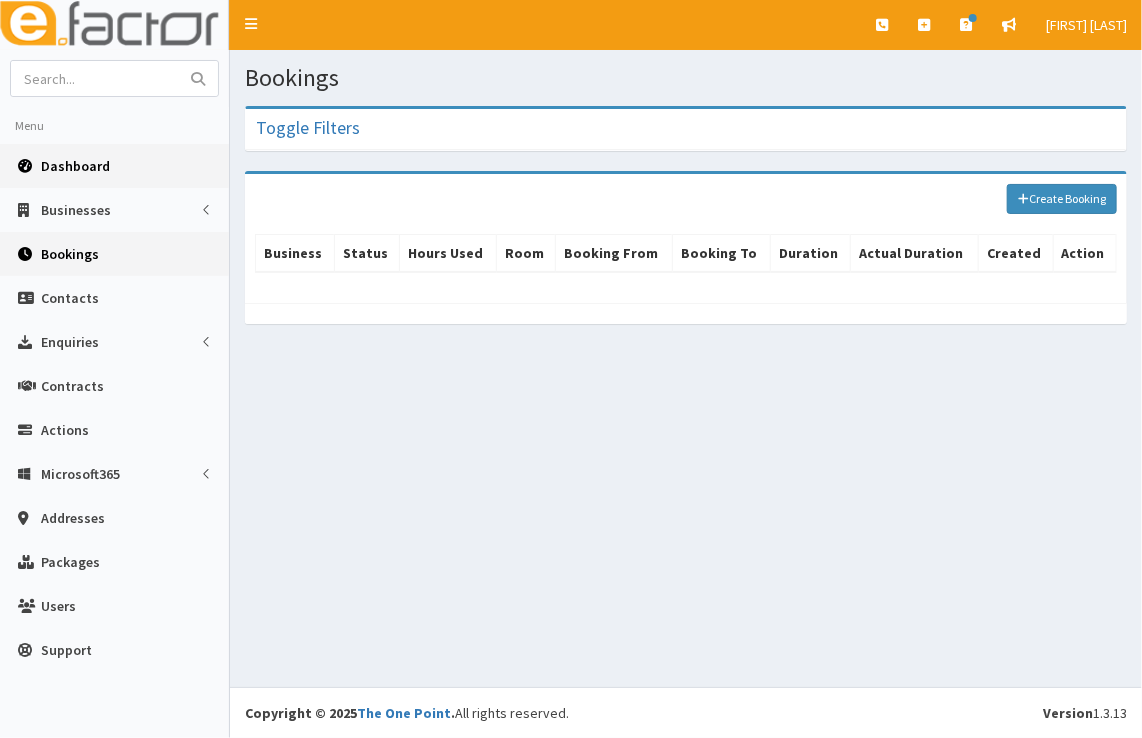 click on "Dashboard" at bounding box center (75, 166) 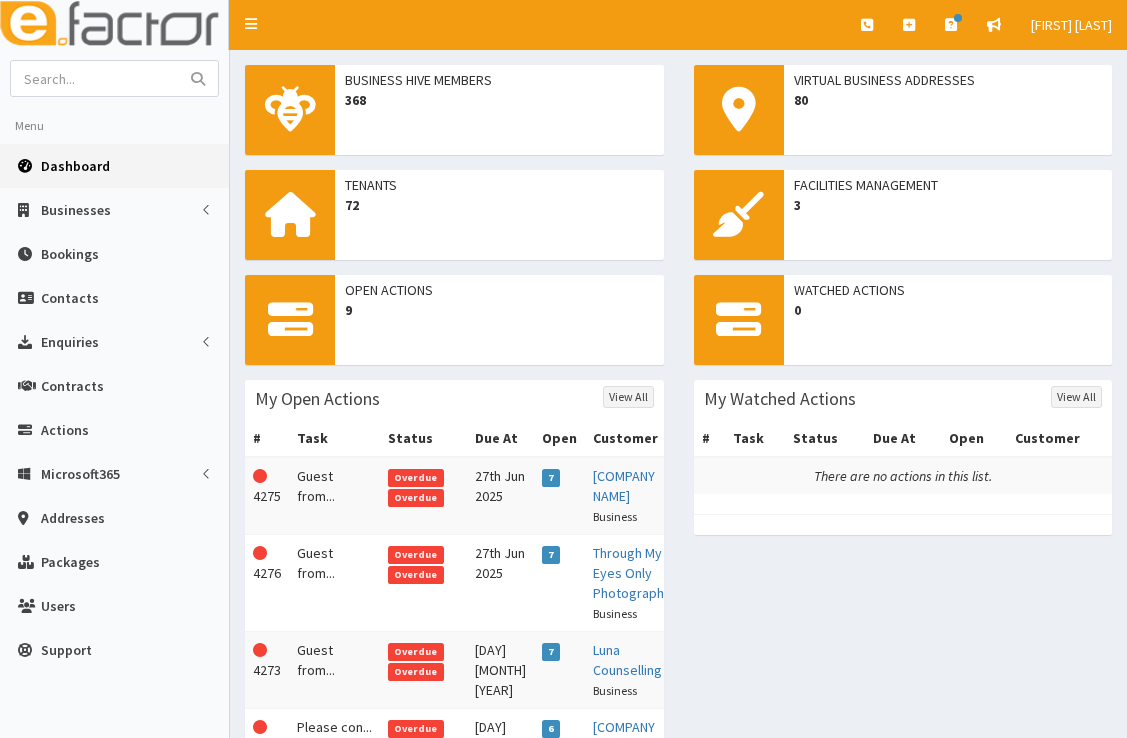 scroll, scrollTop: 0, scrollLeft: 0, axis: both 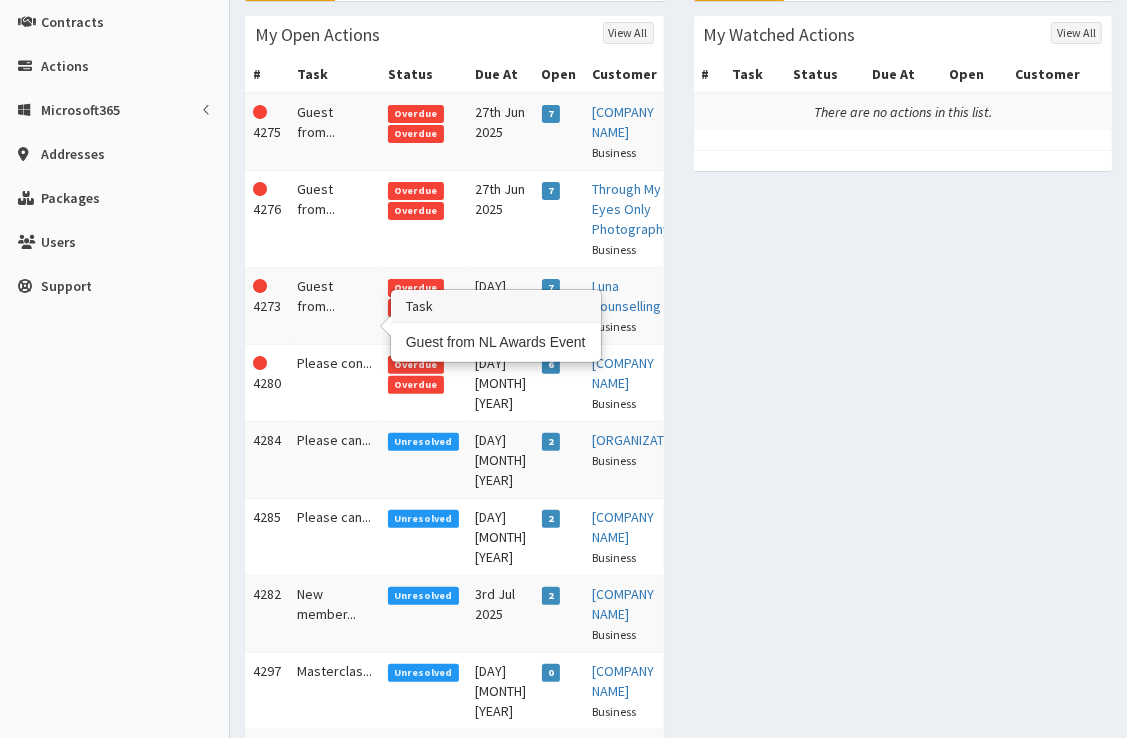 click on "Guest from..." at bounding box center [334, 306] 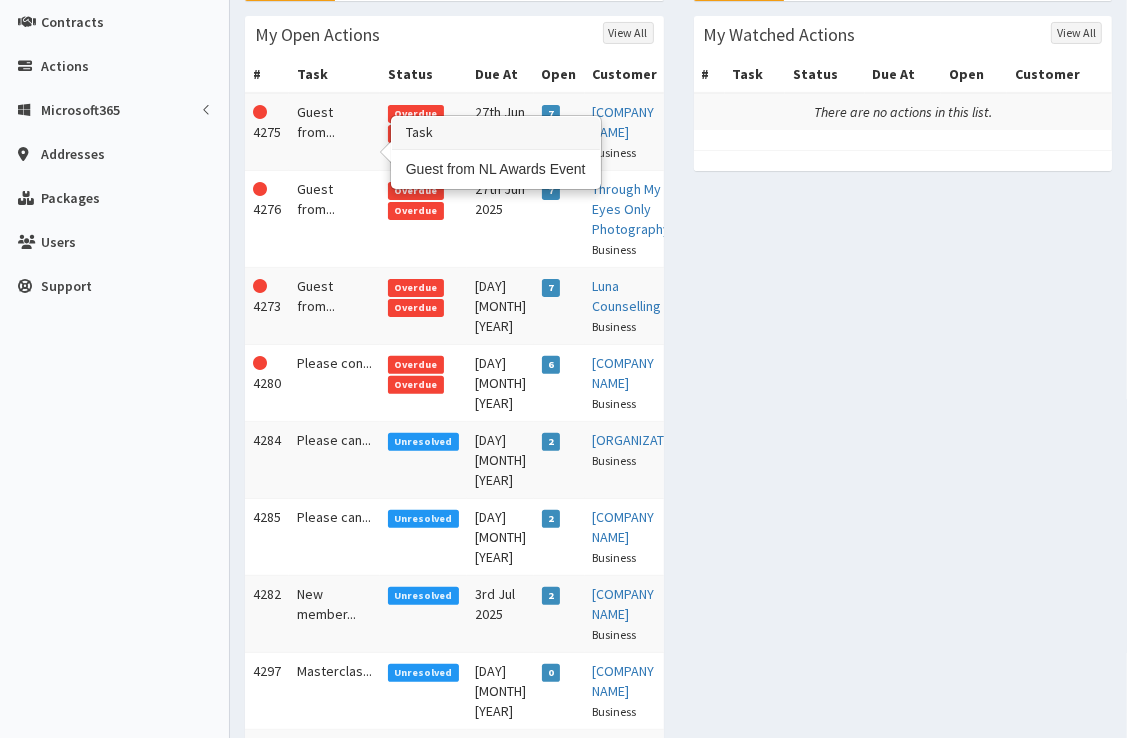 click on "Guest from..." at bounding box center [334, 132] 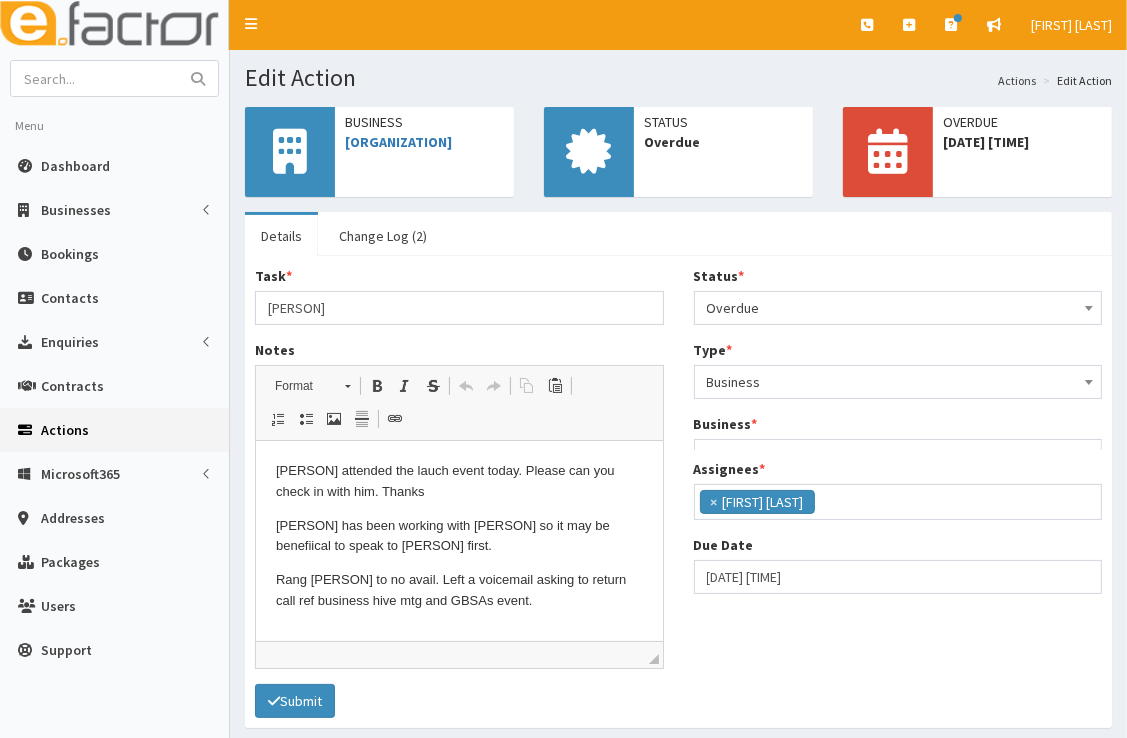 scroll, scrollTop: 0, scrollLeft: 0, axis: both 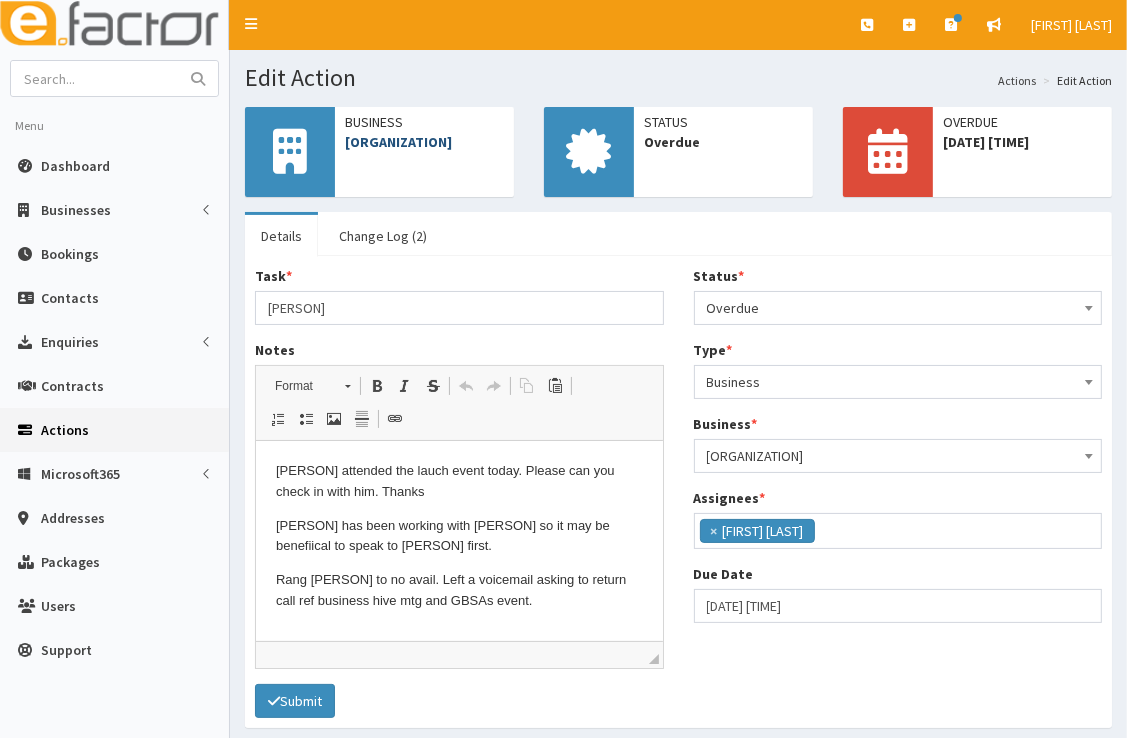 click on "Luna Counselling" at bounding box center [398, 142] 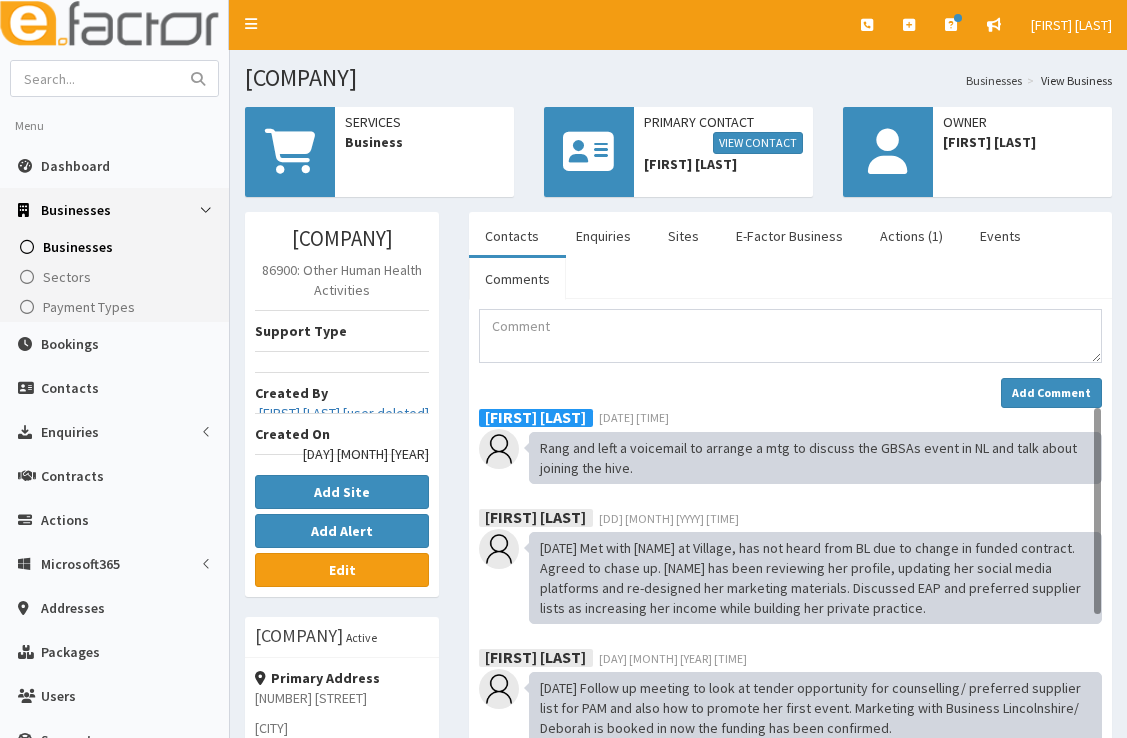scroll, scrollTop: 0, scrollLeft: 0, axis: both 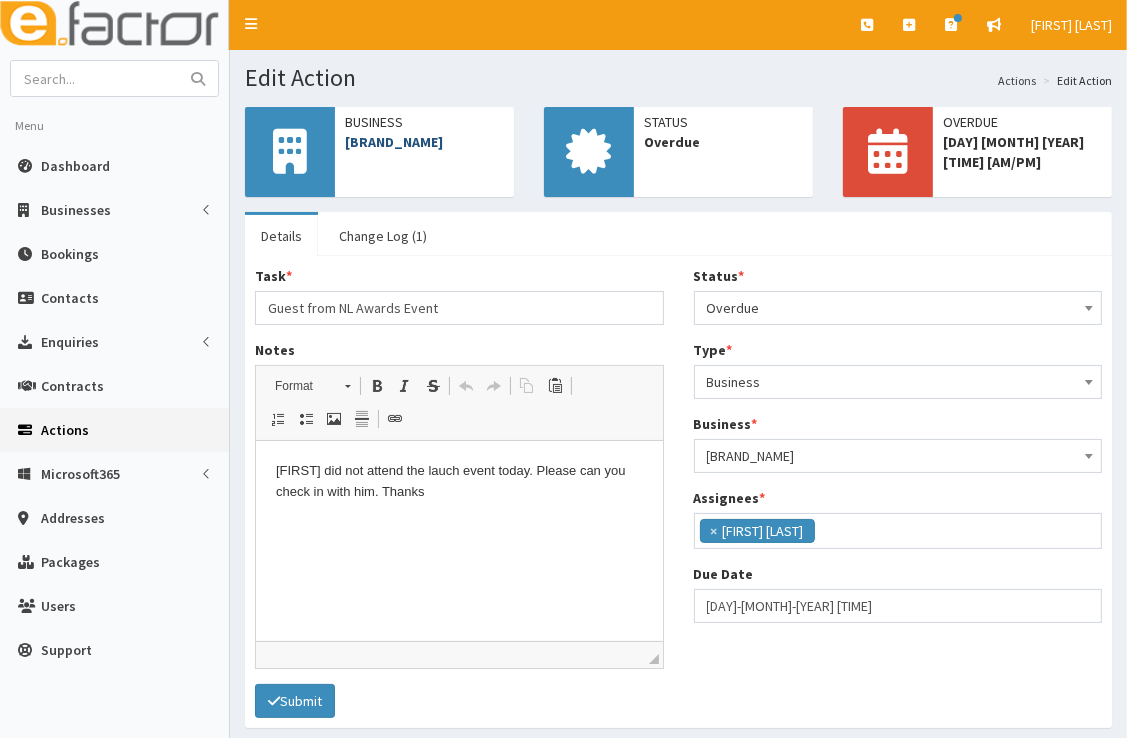 click on "DDE SOLUTIONS" at bounding box center [394, 142] 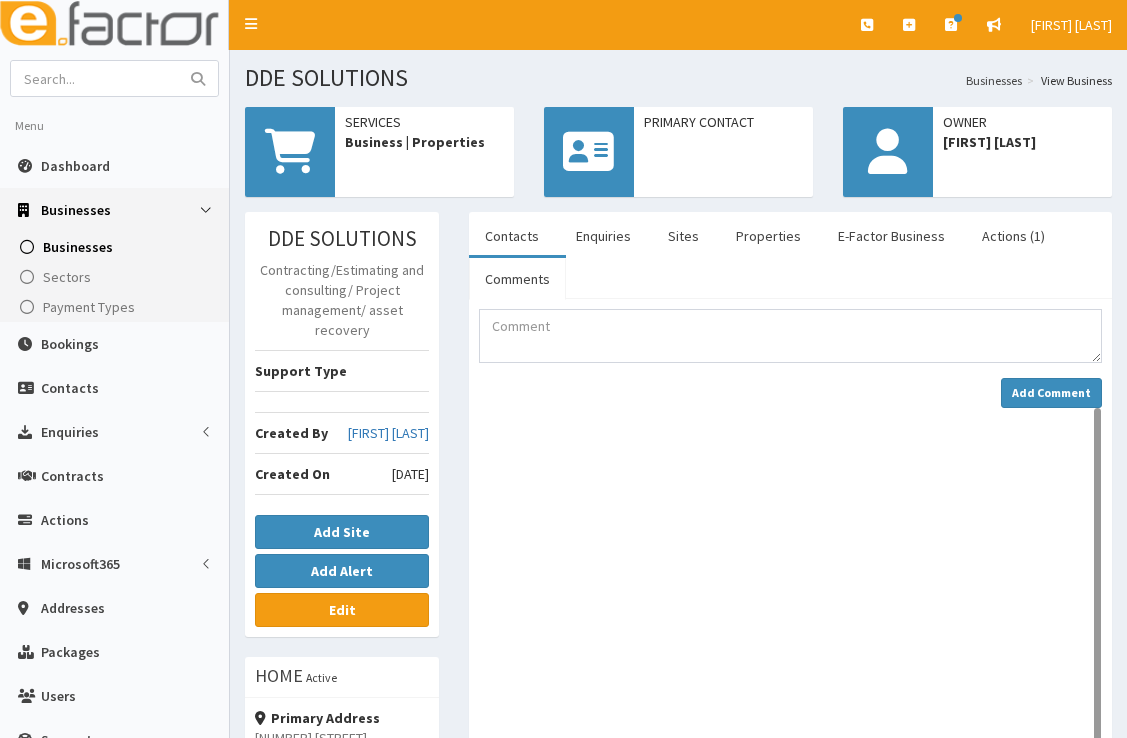 scroll, scrollTop: 0, scrollLeft: 0, axis: both 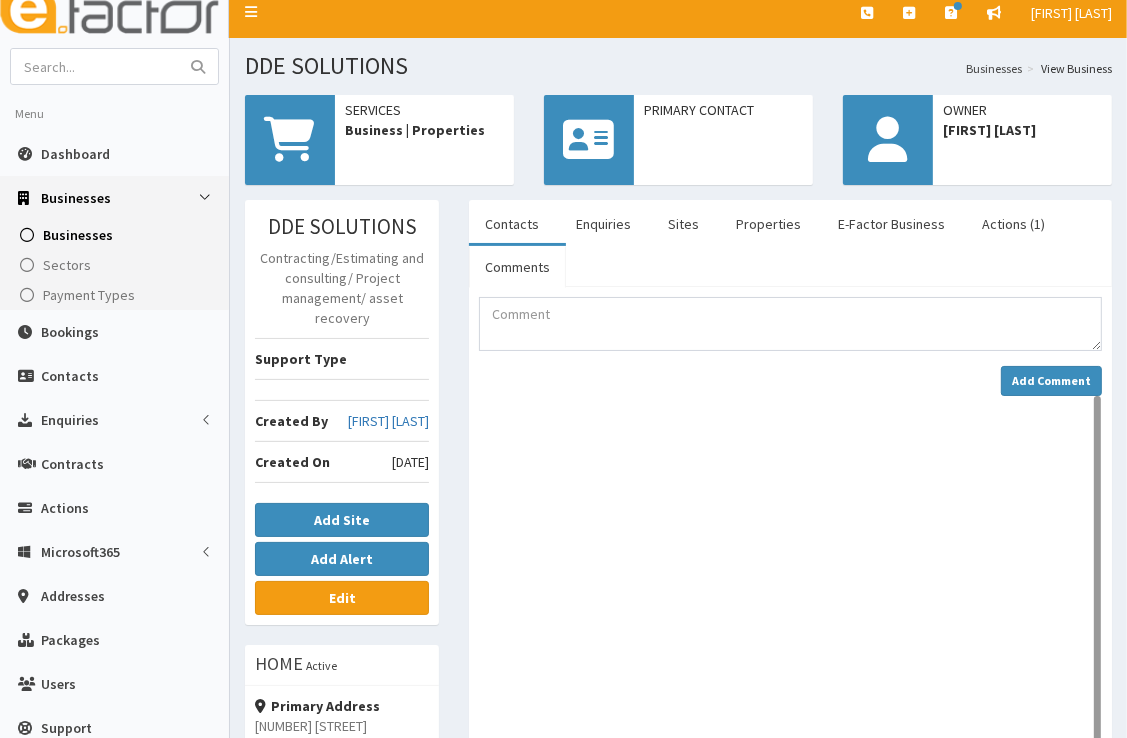 click on "Business | Properties" at bounding box center (424, 130) 